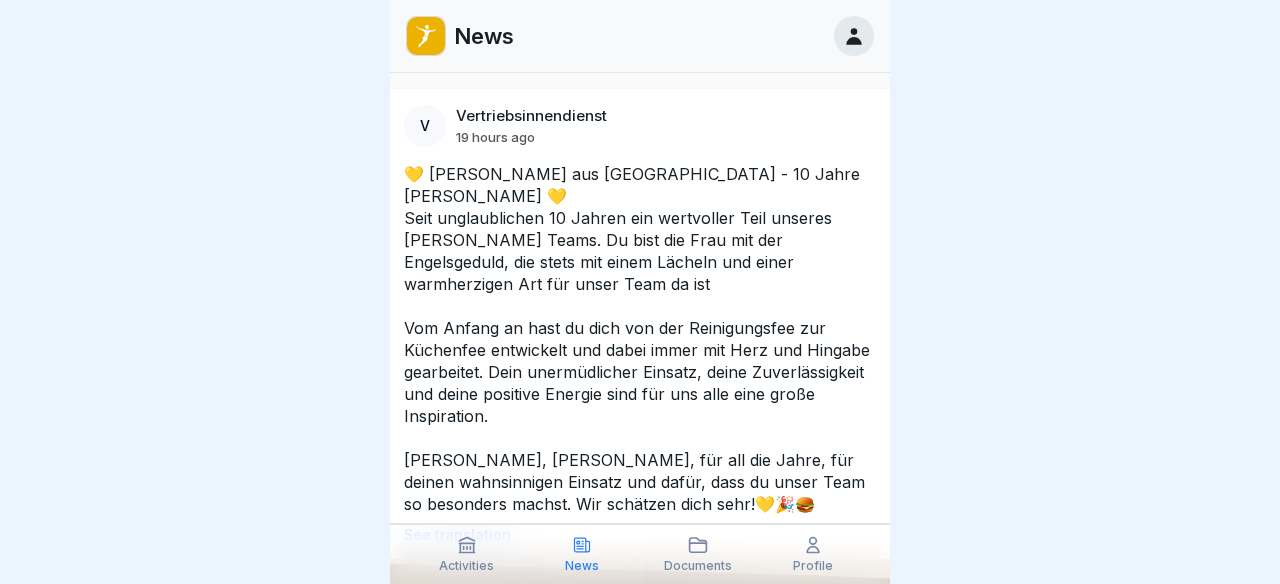 scroll, scrollTop: 0, scrollLeft: 0, axis: both 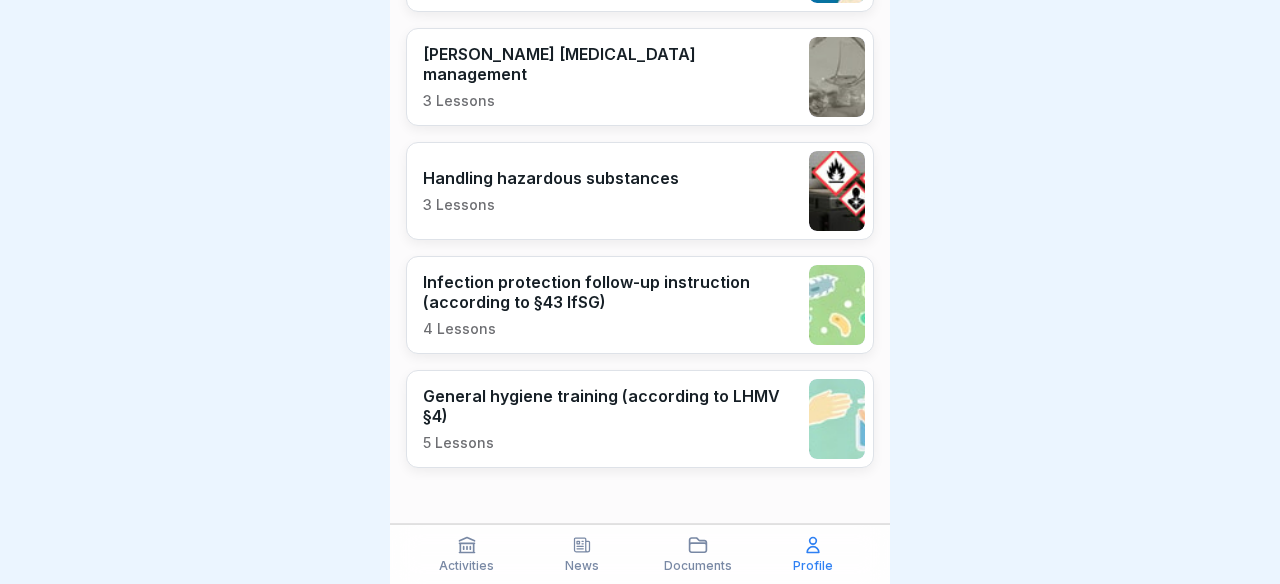 click on "News" at bounding box center [583, 554] 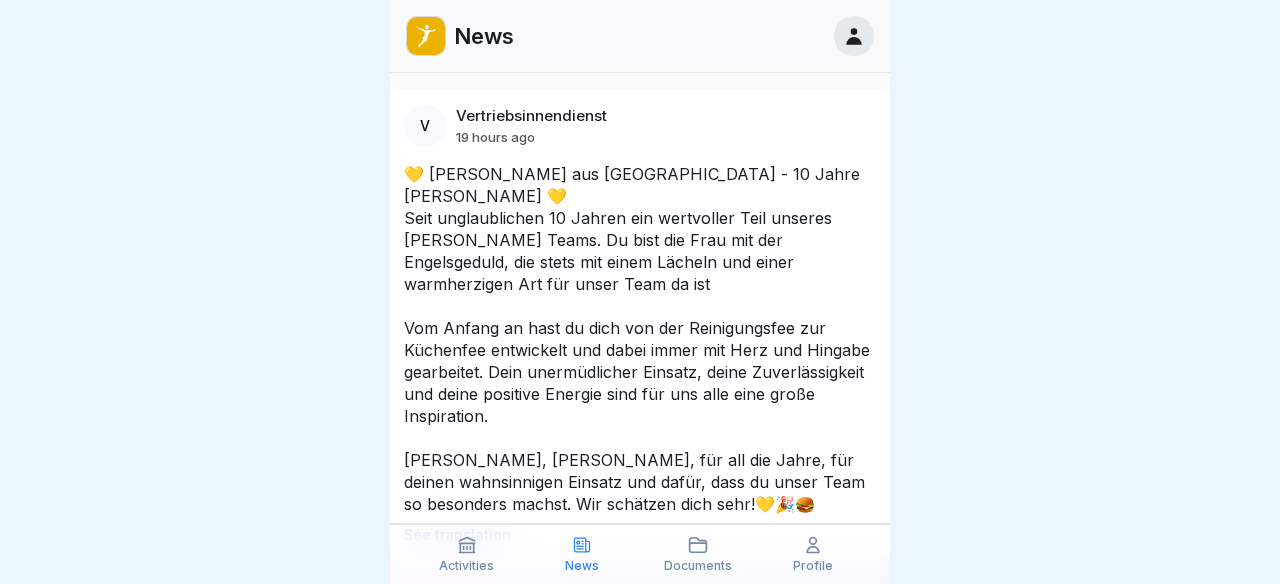 scroll, scrollTop: 0, scrollLeft: 0, axis: both 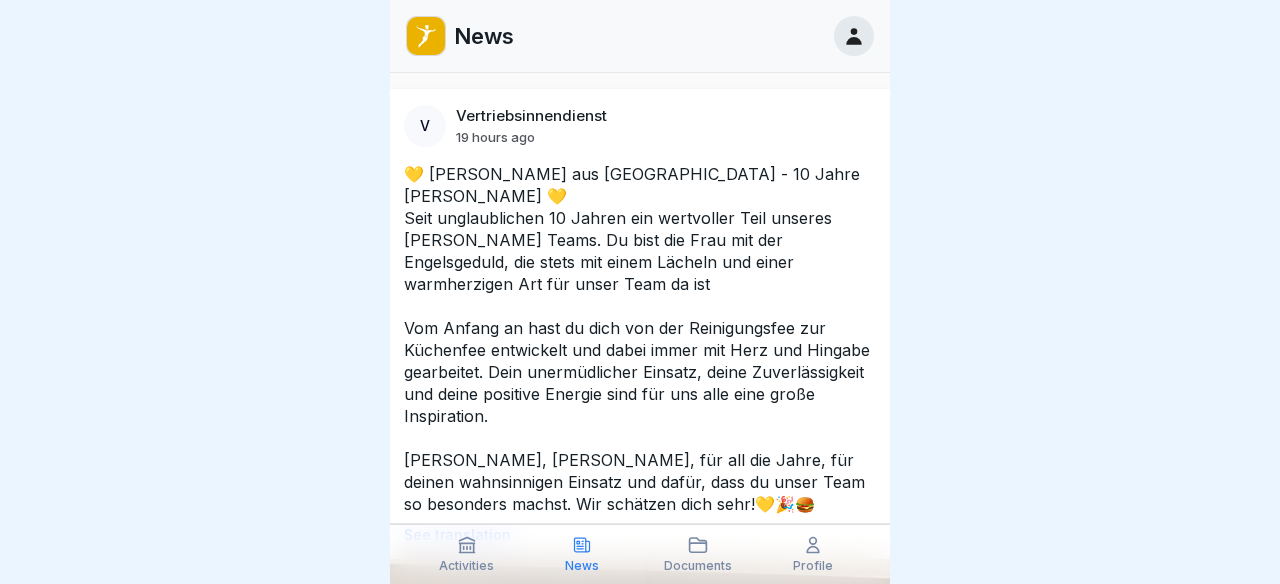 click on "Activities" at bounding box center [467, 554] 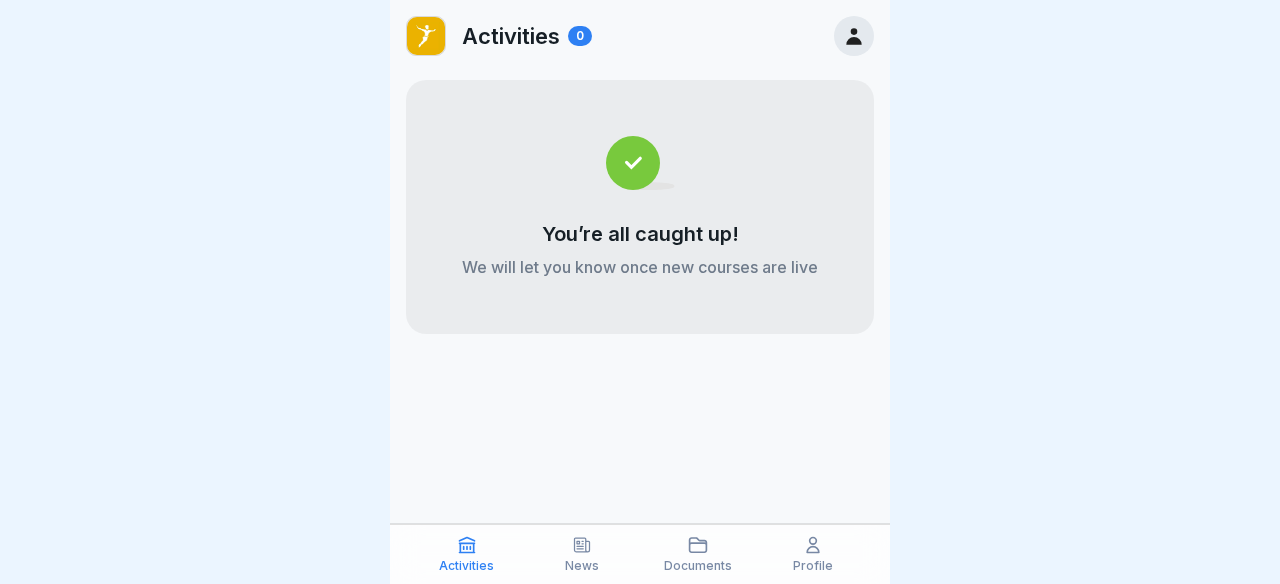 click on "News" at bounding box center [583, 554] 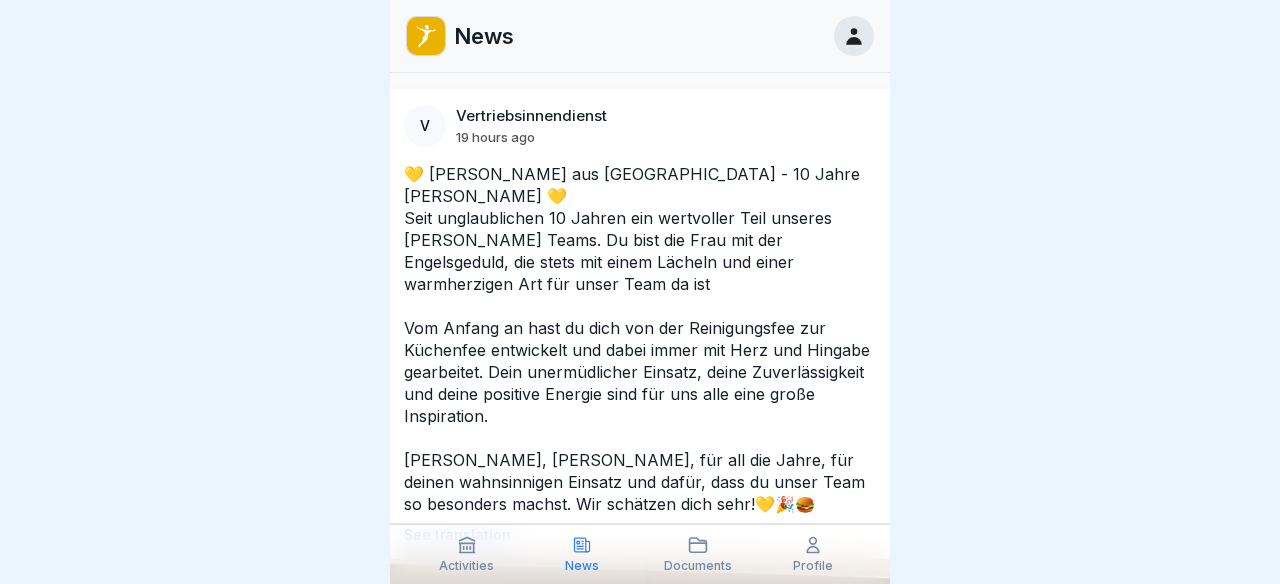 click on "News" at bounding box center (583, 554) 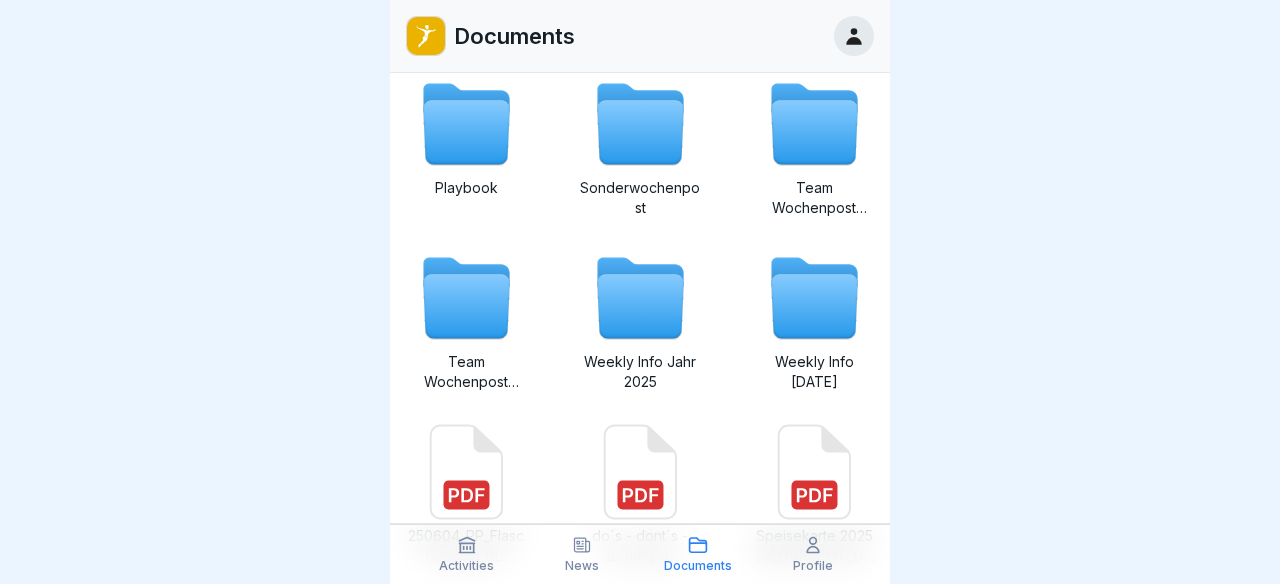 scroll, scrollTop: 222, scrollLeft: 0, axis: vertical 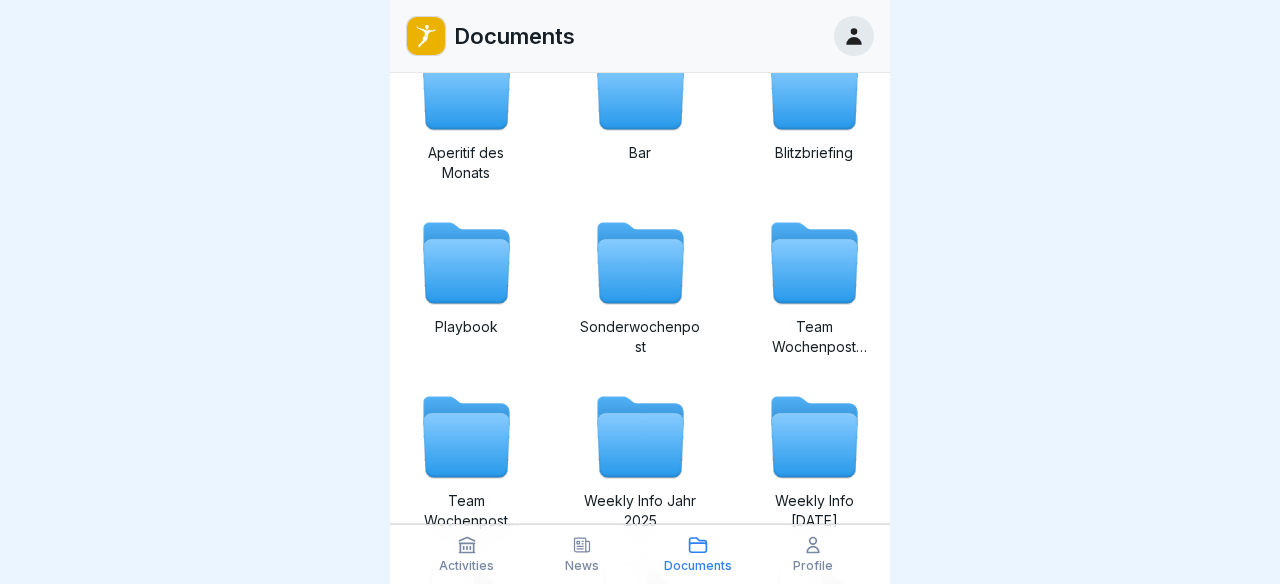 click 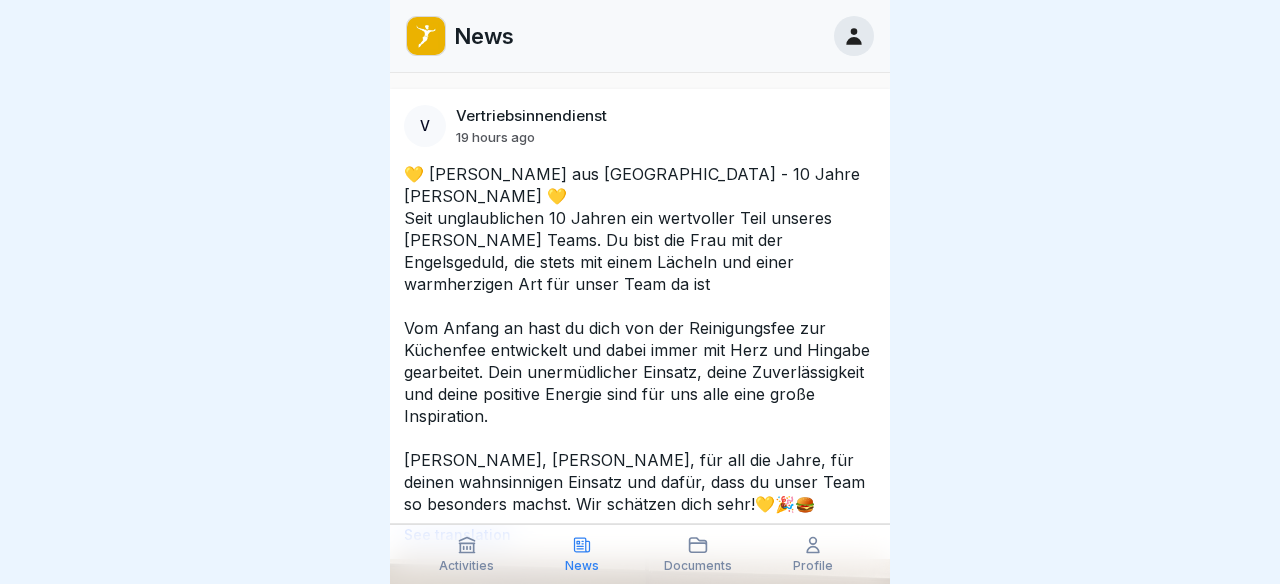 click 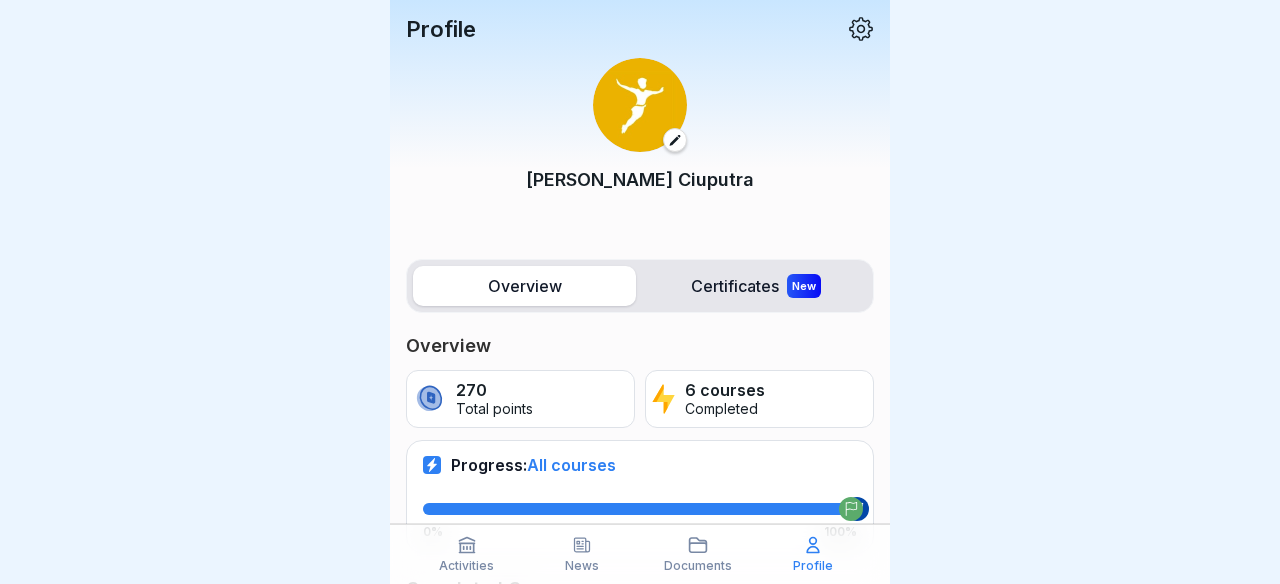 click on "Profile" at bounding box center (441, 29) 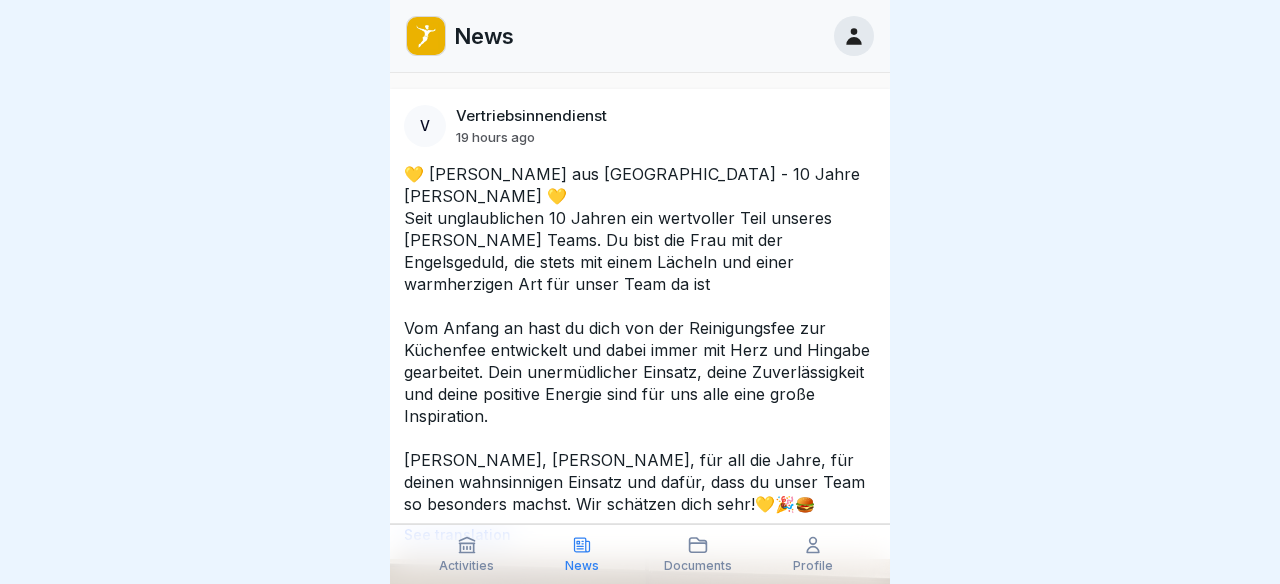 click on "Documents" at bounding box center (698, 554) 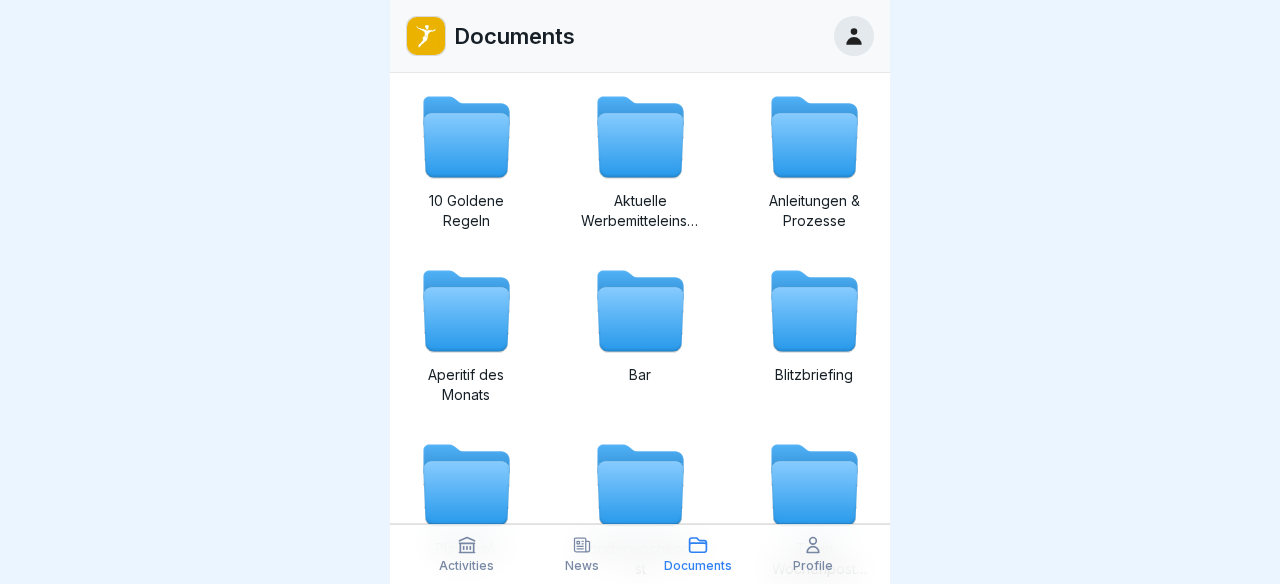 click on "News" at bounding box center (582, 566) 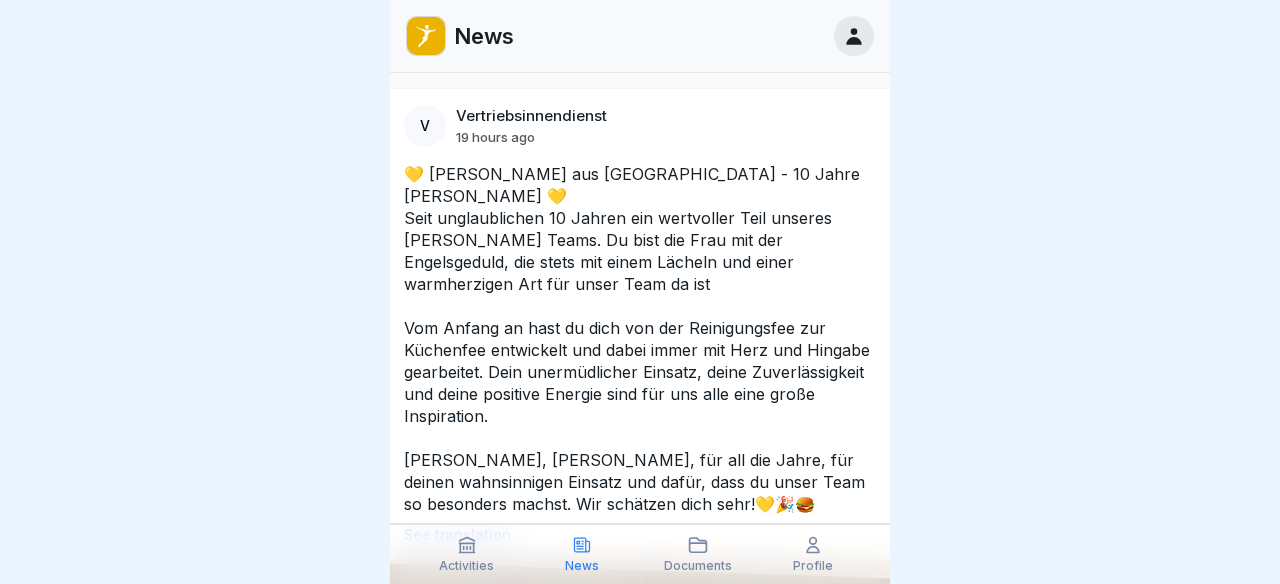 click 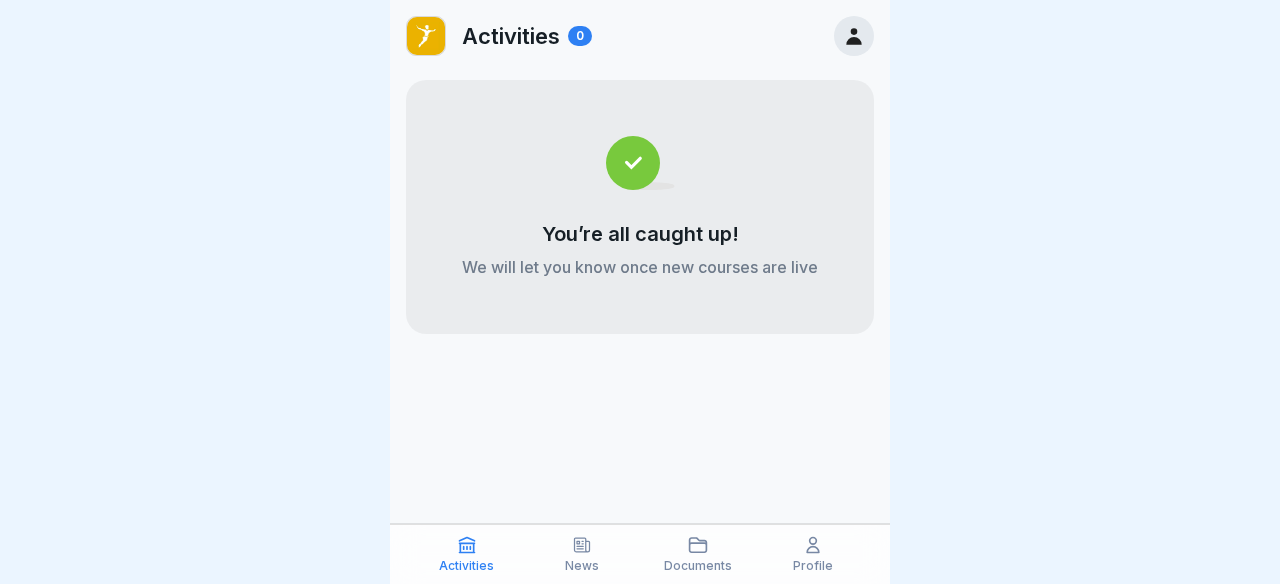 click 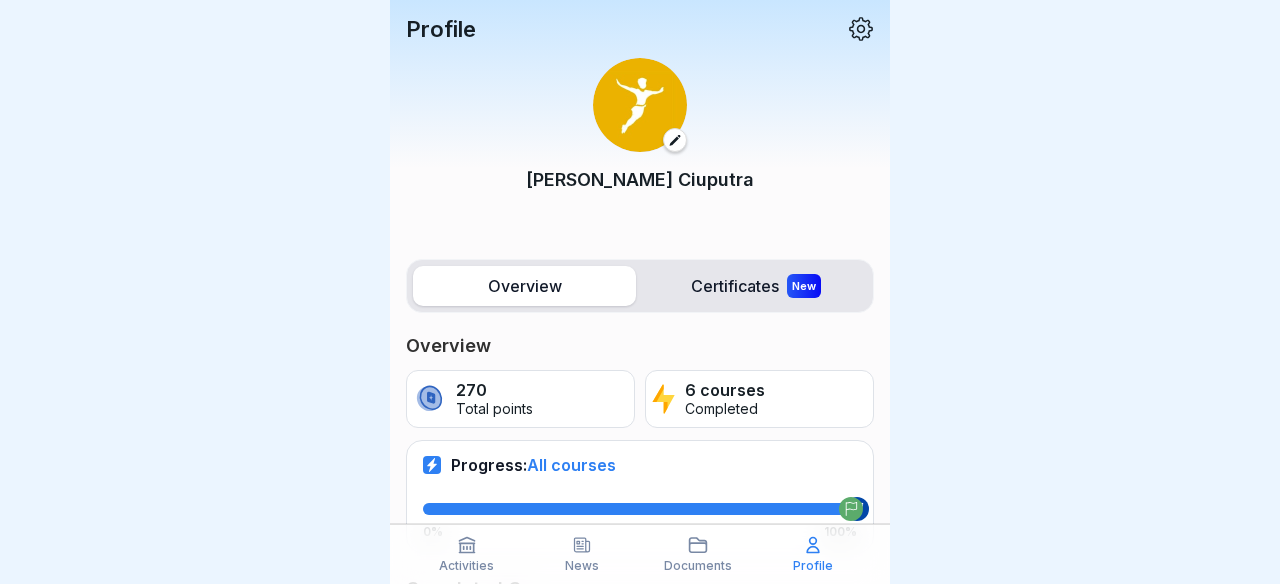 click 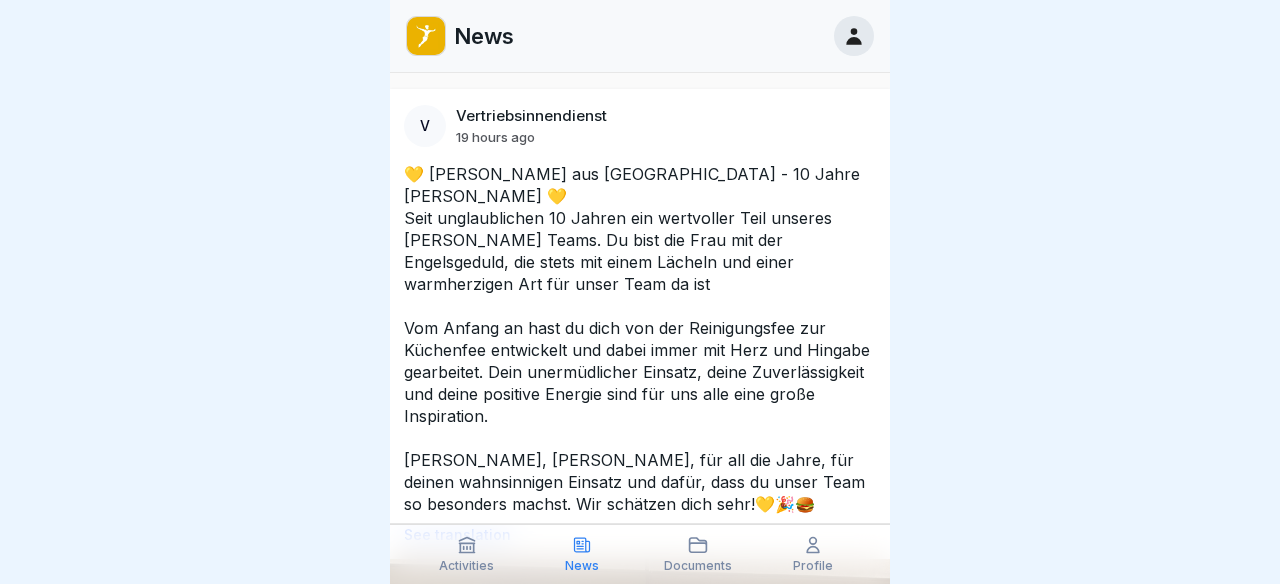 click on "Profile" at bounding box center [814, 554] 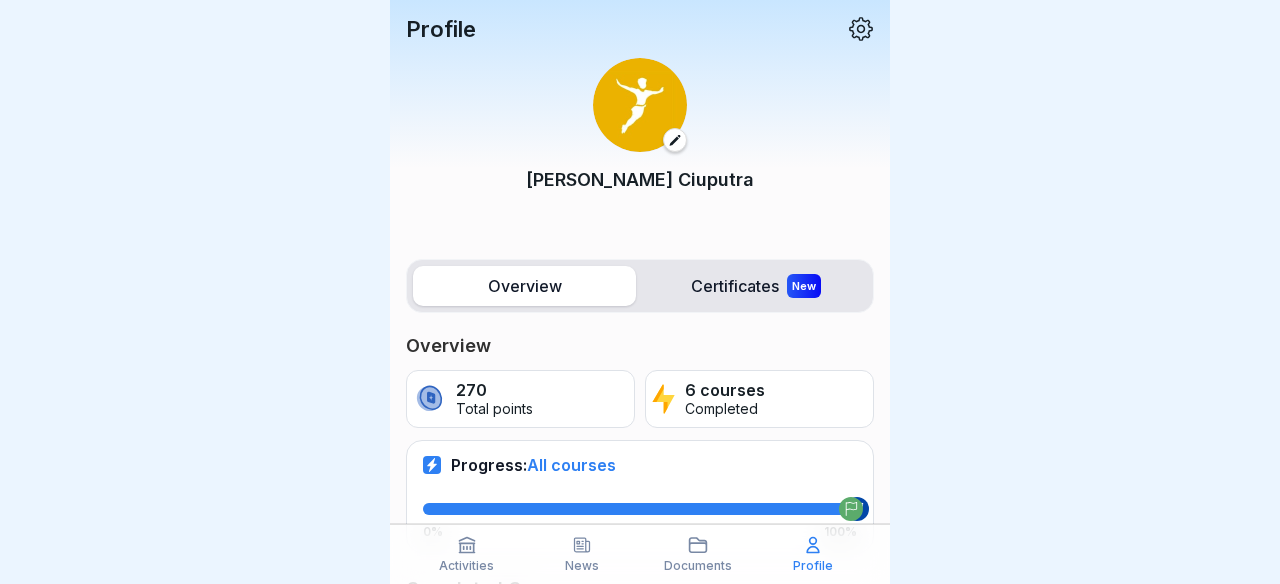 click on "Activities" at bounding box center [466, 566] 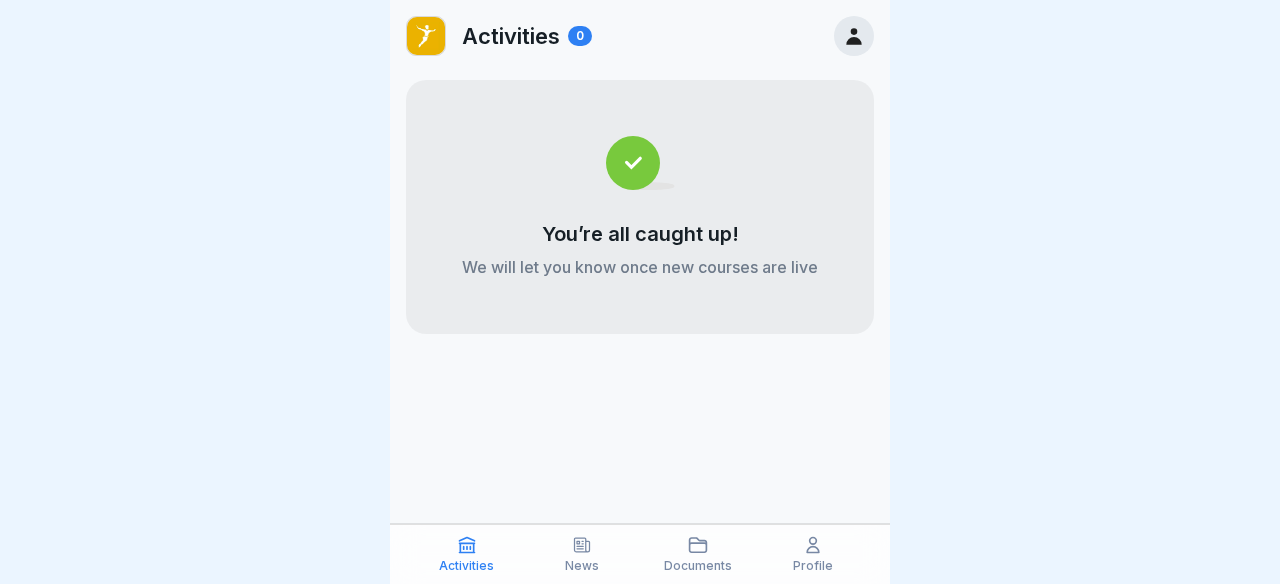 click at bounding box center [426, 36] 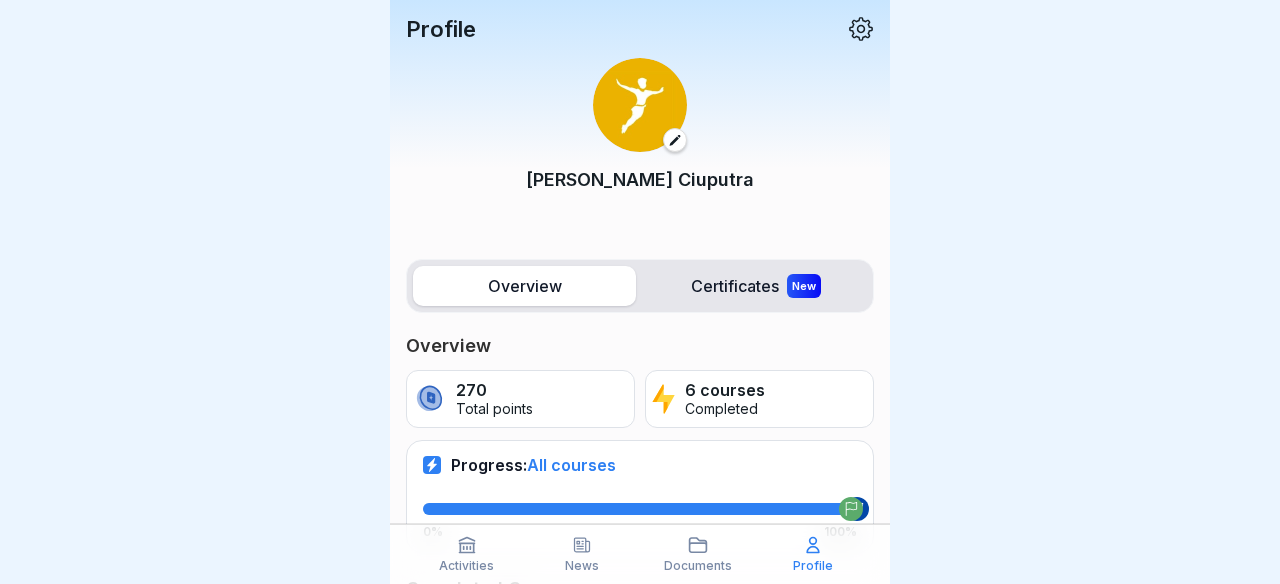 click on "Certificates New" at bounding box center [755, 286] 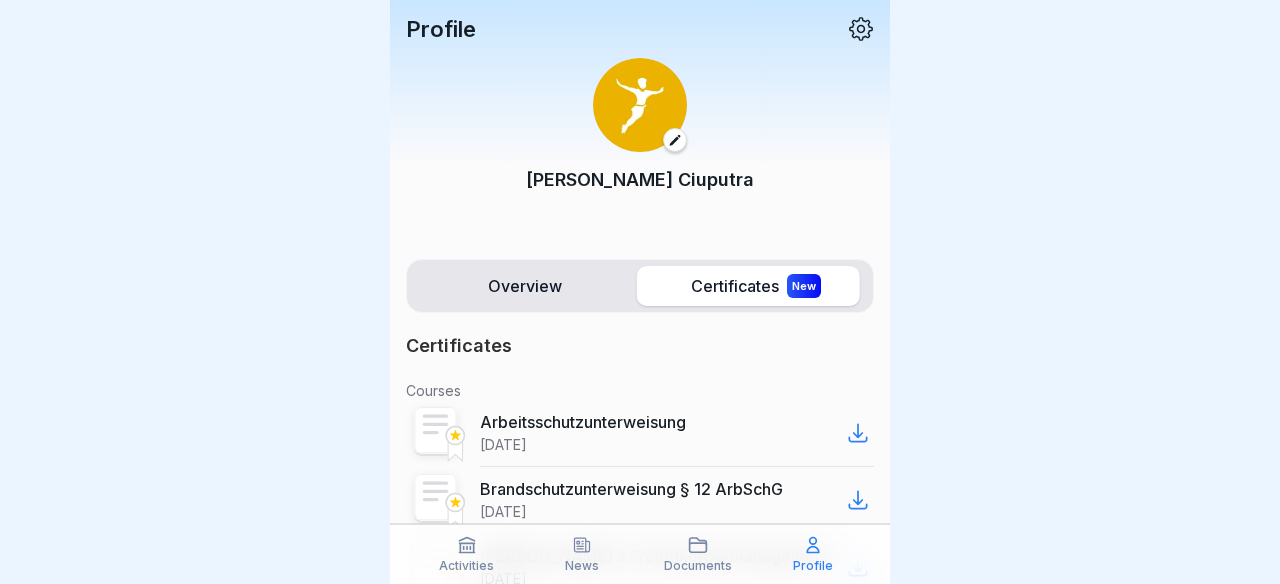 click on "Overview" at bounding box center [524, 286] 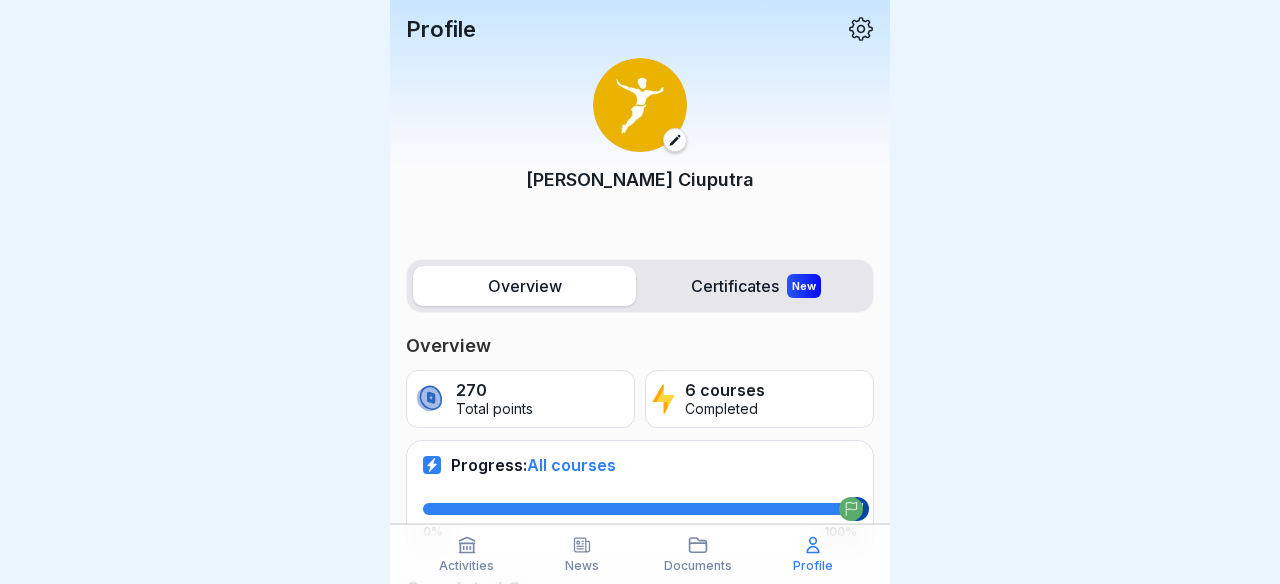 click on "Certificates New" at bounding box center [755, 286] 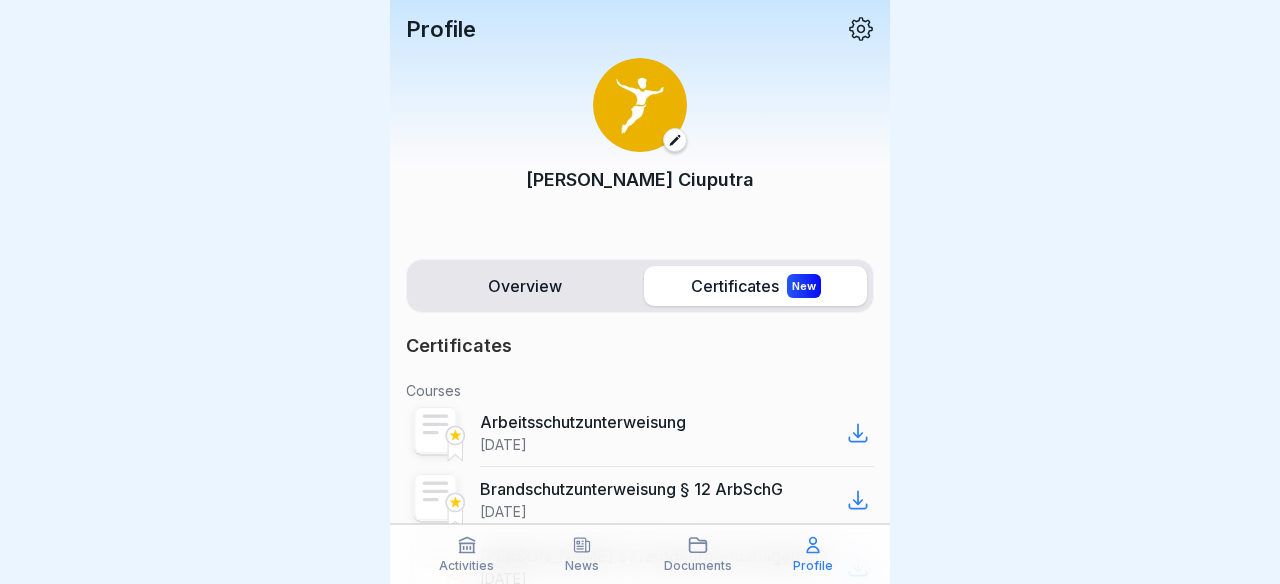 click on "Overview" at bounding box center [524, 286] 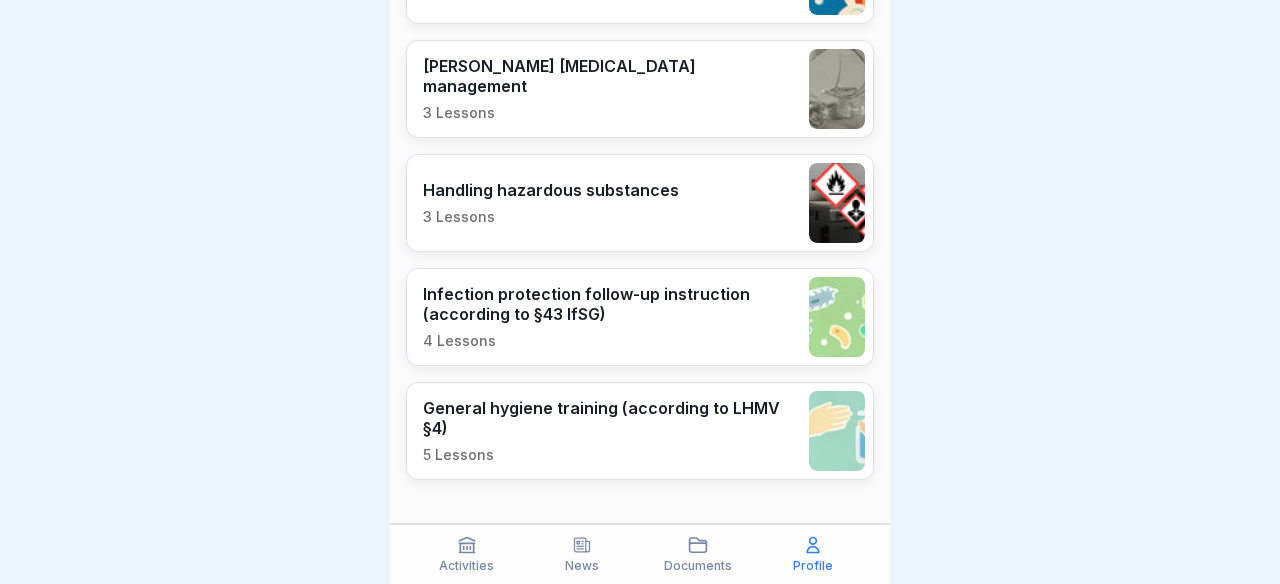 scroll, scrollTop: 817, scrollLeft: 0, axis: vertical 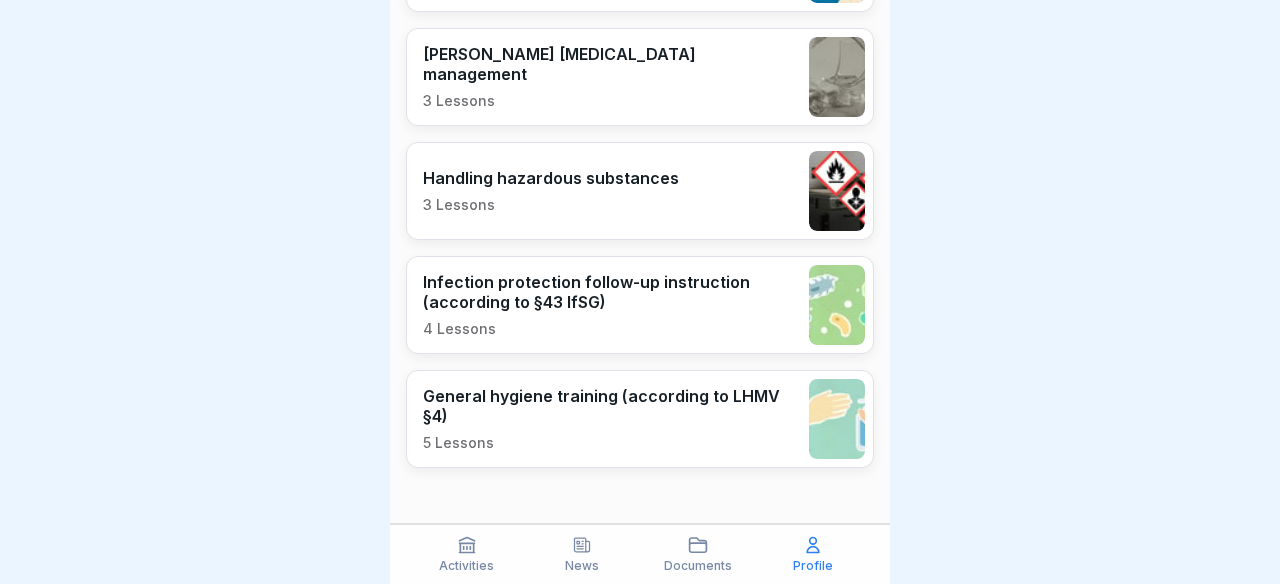 click 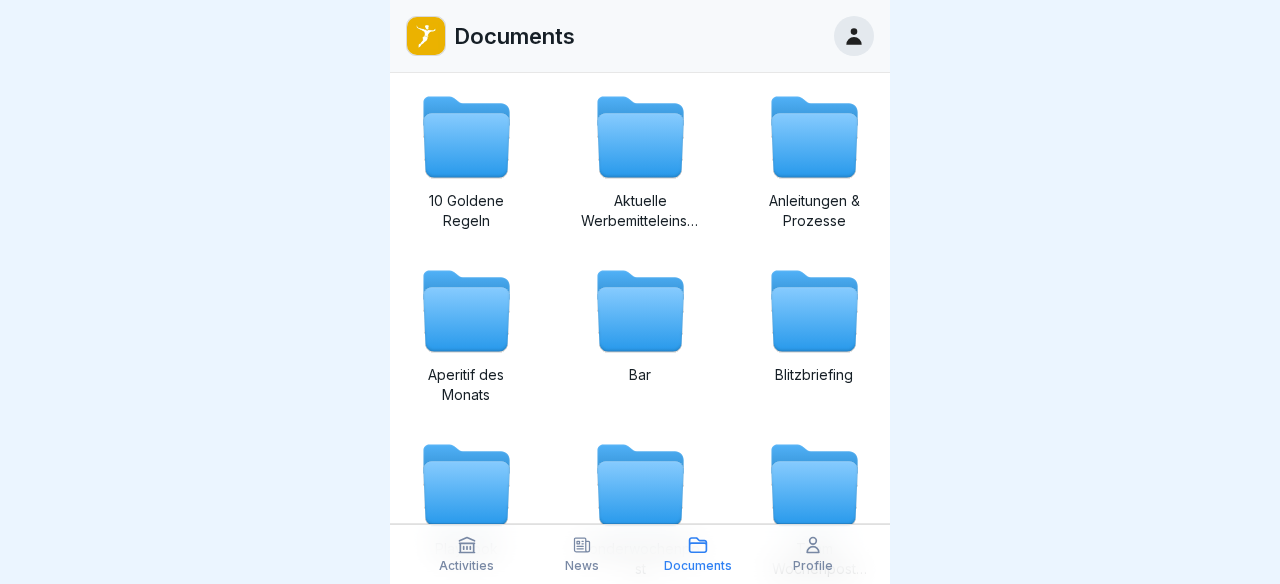 scroll, scrollTop: 0, scrollLeft: 0, axis: both 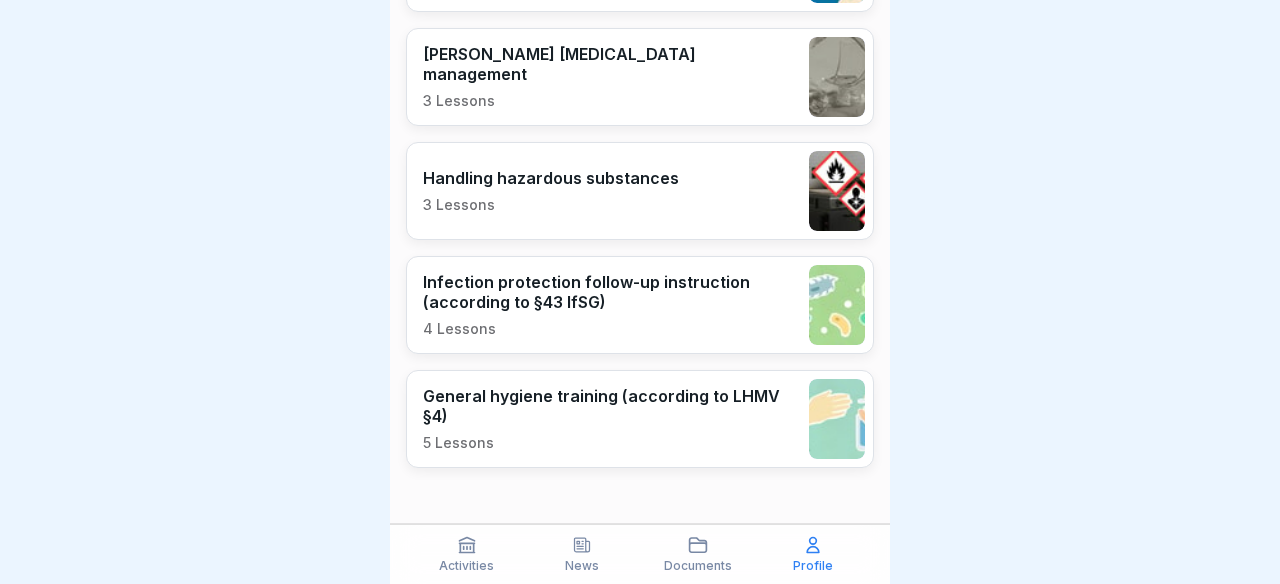 click 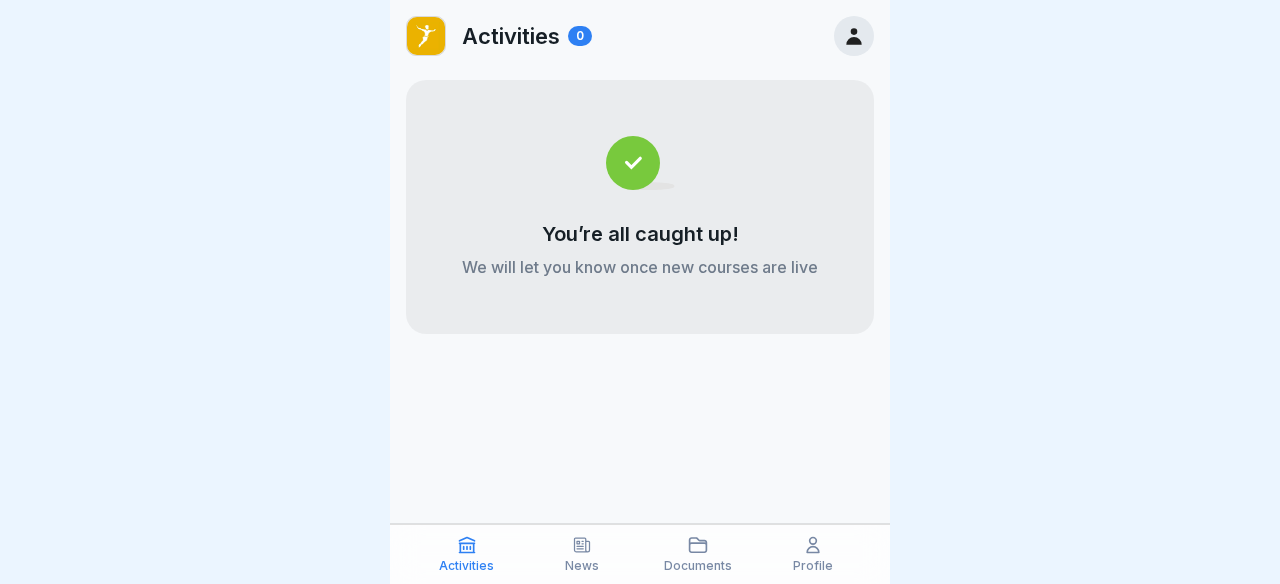 click on "Activities" at bounding box center [511, 36] 